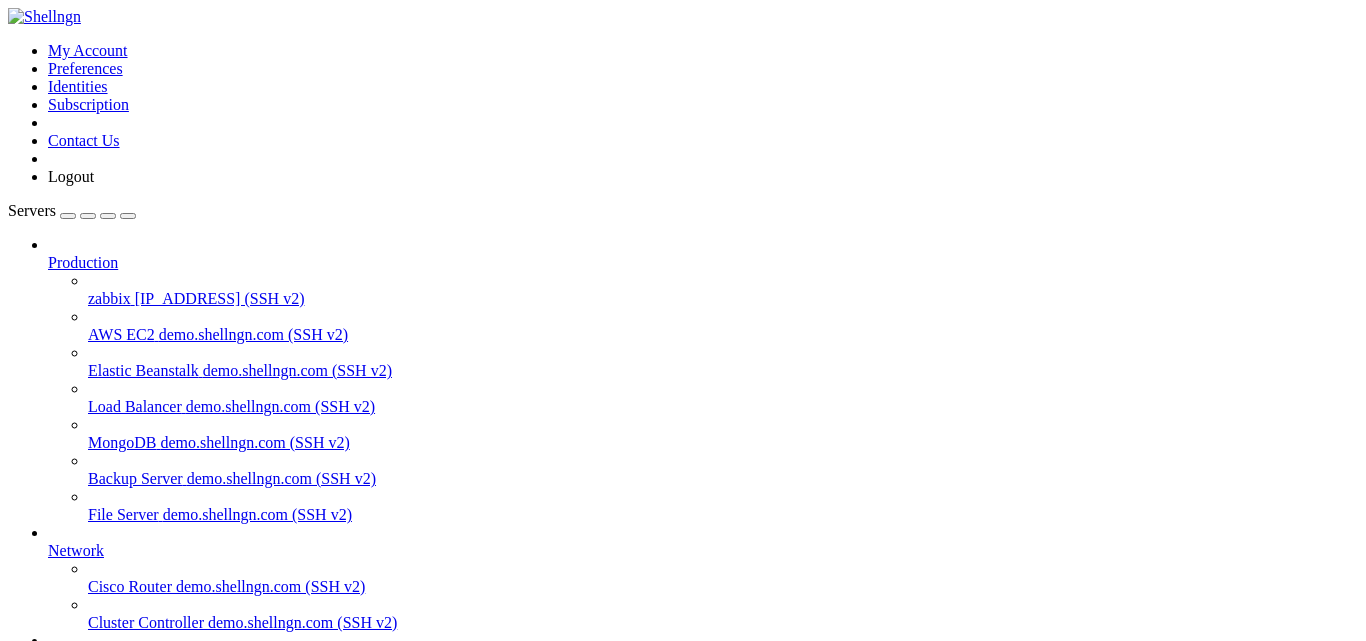 scroll, scrollTop: 0, scrollLeft: 0, axis: both 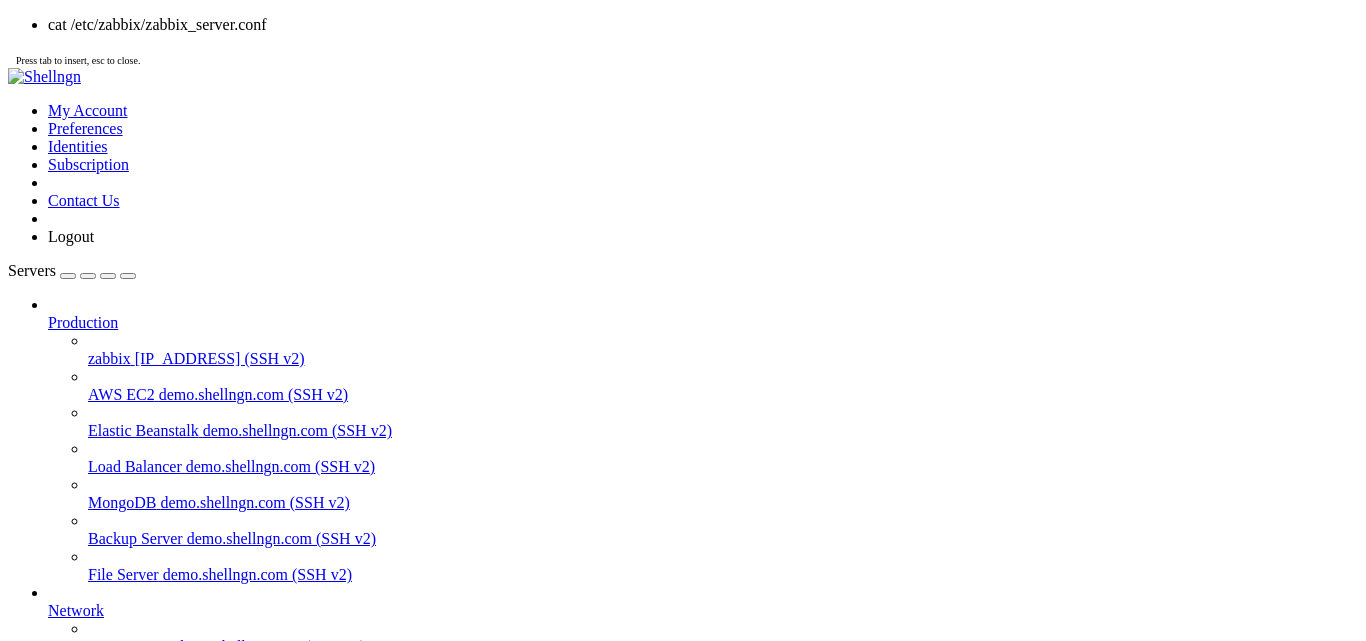 click on "Processing triggers for man-db (2.9.1-1) ..." 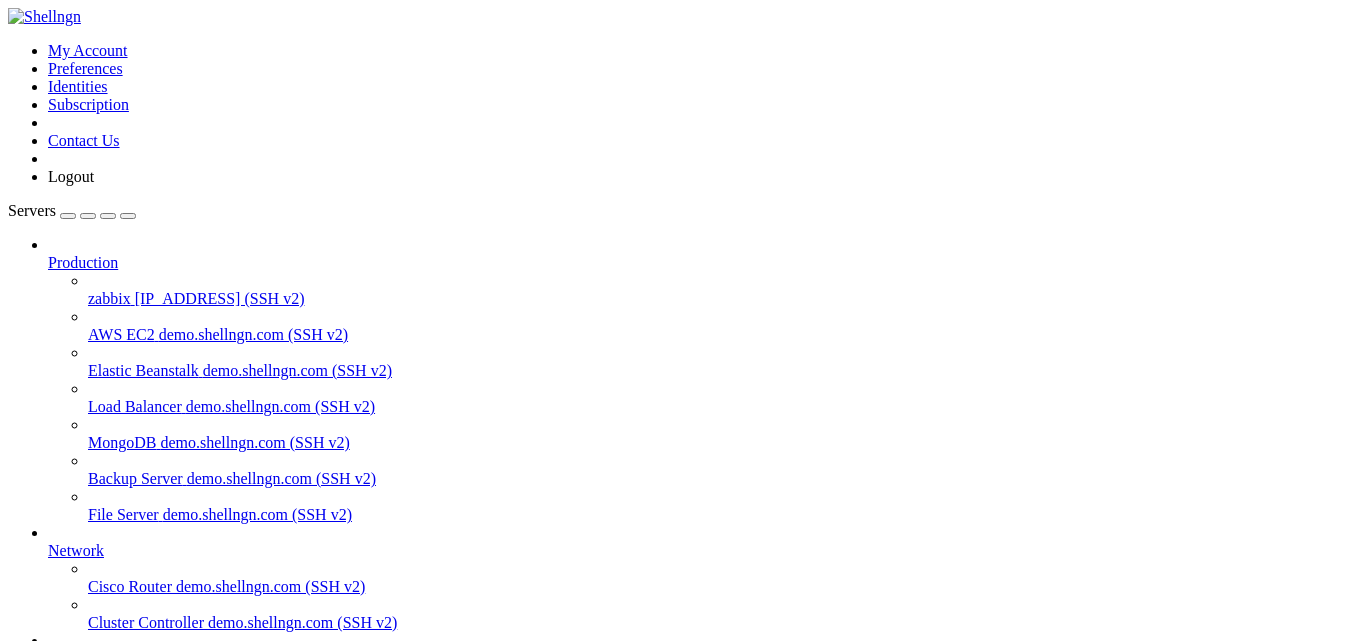 click on "root@ip-172-16-1-120:/home/ubuntu# ls -lrth /etc/zabbix" 